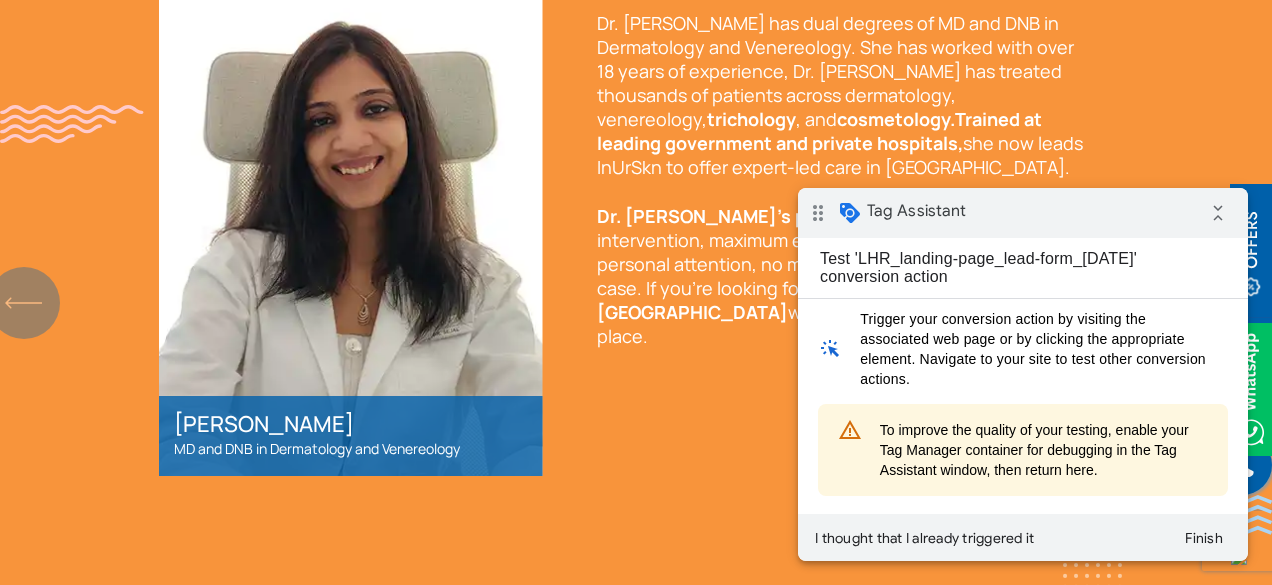 scroll, scrollTop: 0, scrollLeft: 0, axis: both 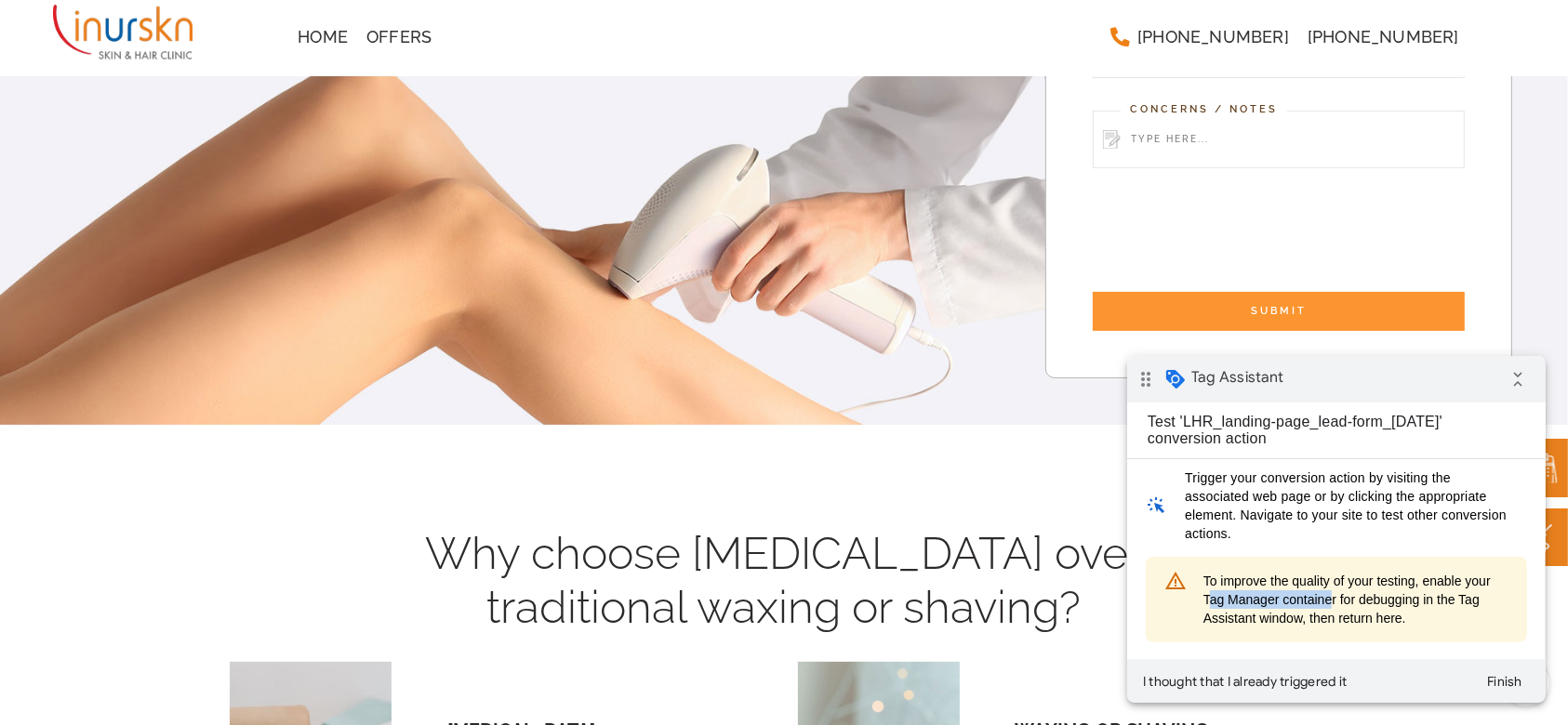 drag, startPoint x: 1208, startPoint y: 597, endPoint x: 1349, endPoint y: 601, distance: 141.05673 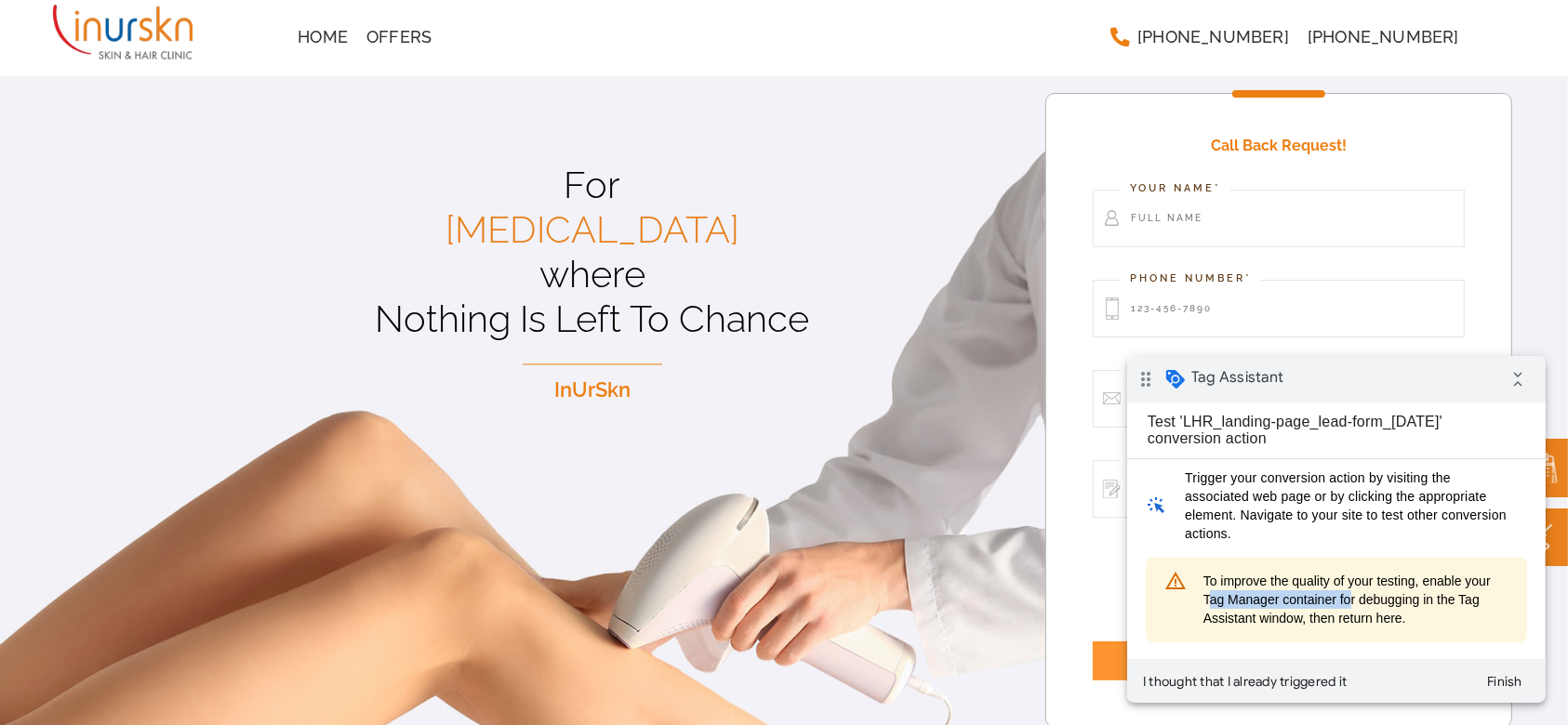 scroll, scrollTop: 0, scrollLeft: 0, axis: both 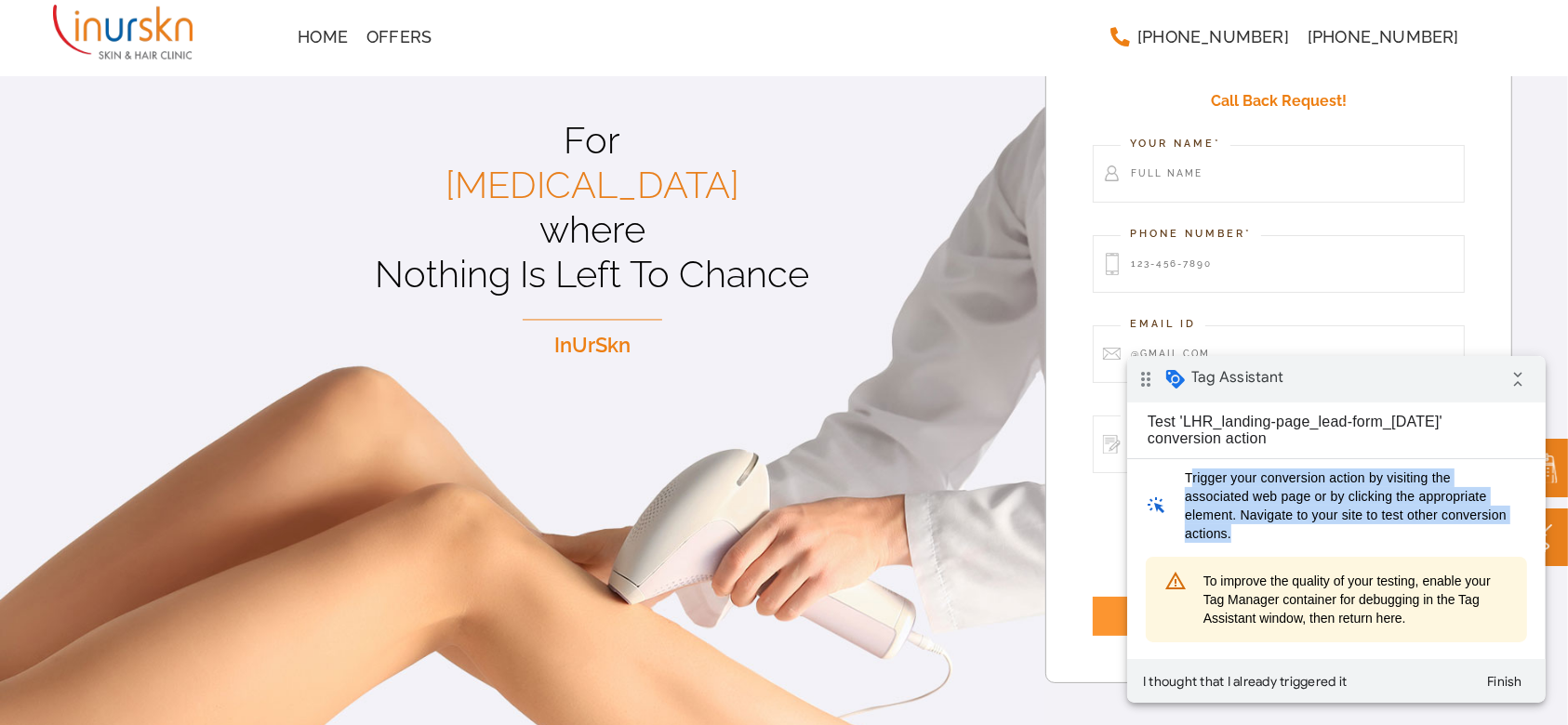 drag, startPoint x: 1190, startPoint y: 469, endPoint x: 1363, endPoint y: 531, distance: 183.77432 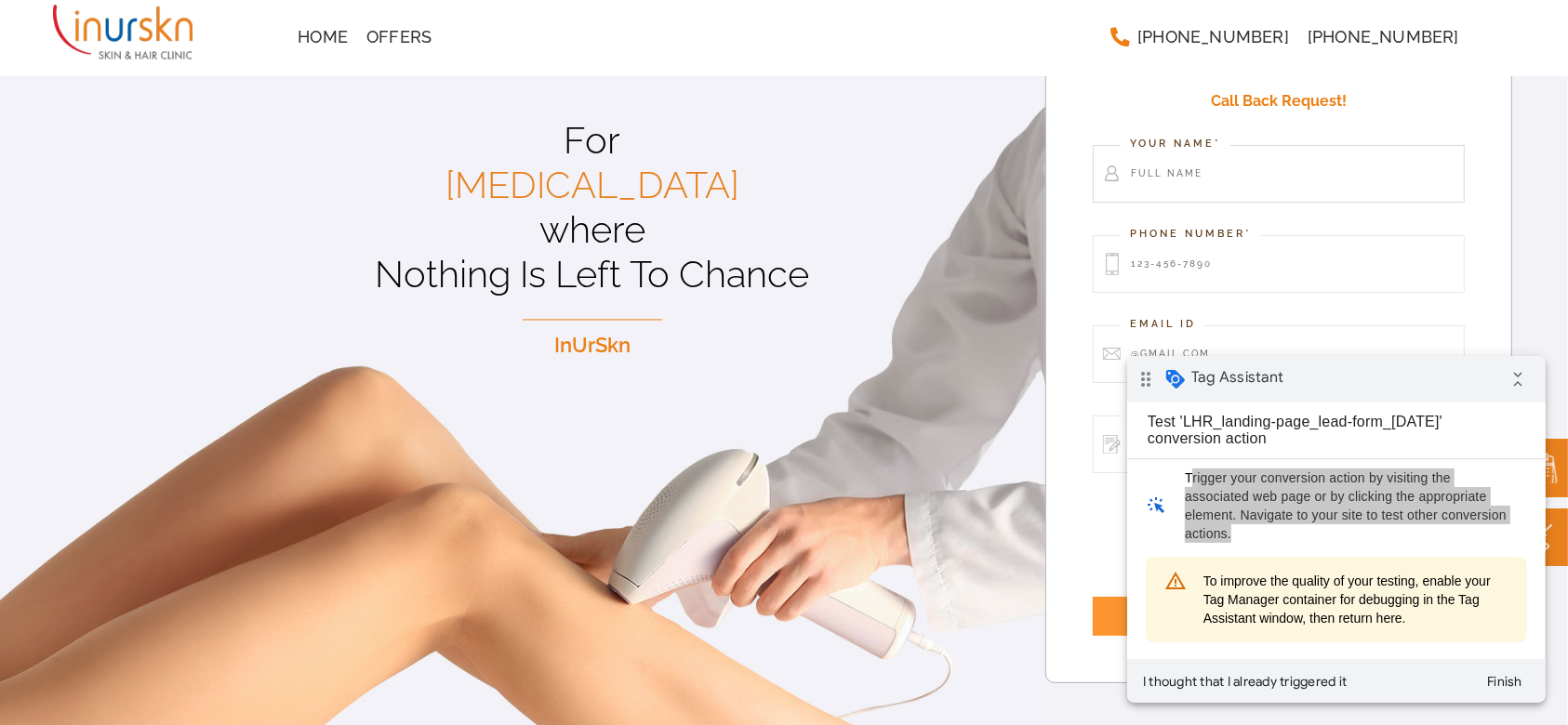click at bounding box center [1279, 174] 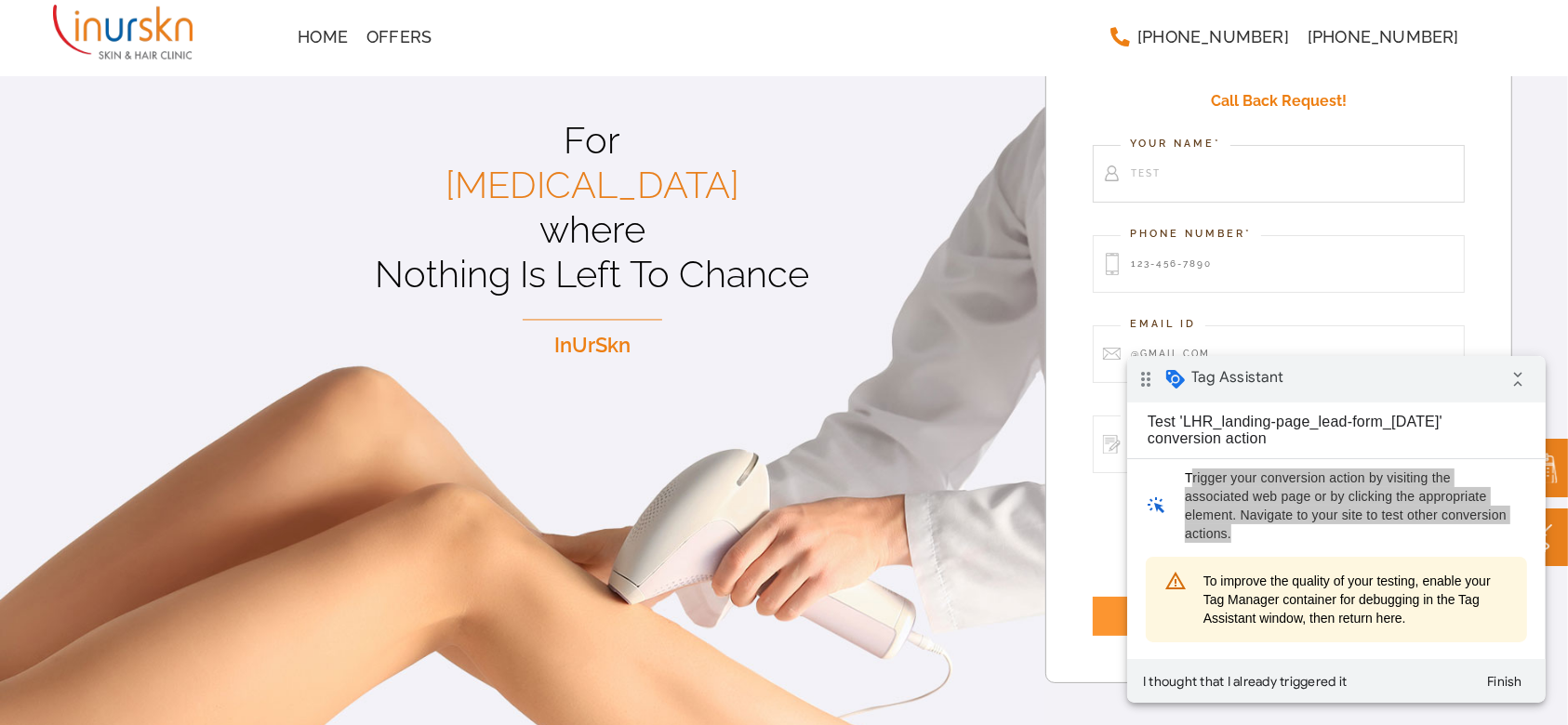 type on "Test" 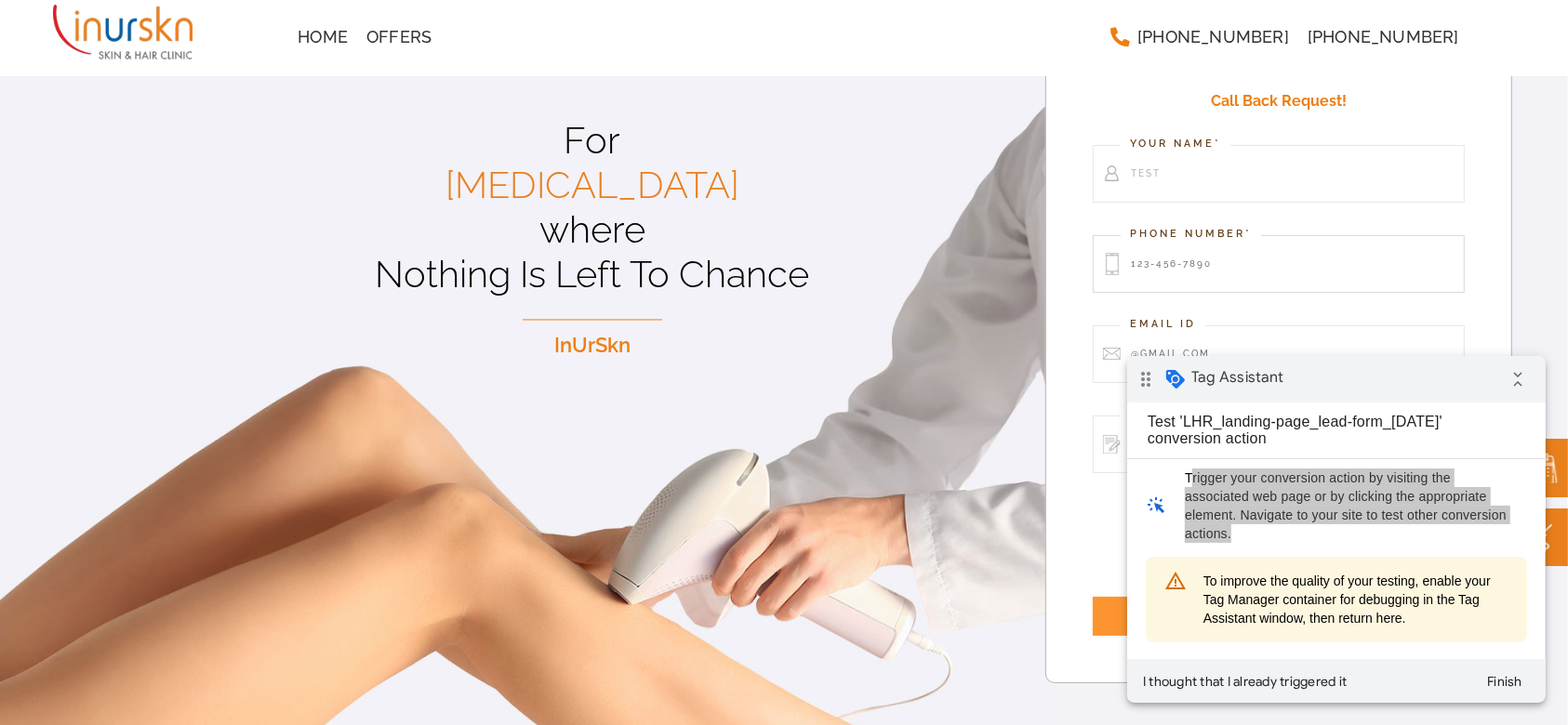 click at bounding box center [1279, 264] 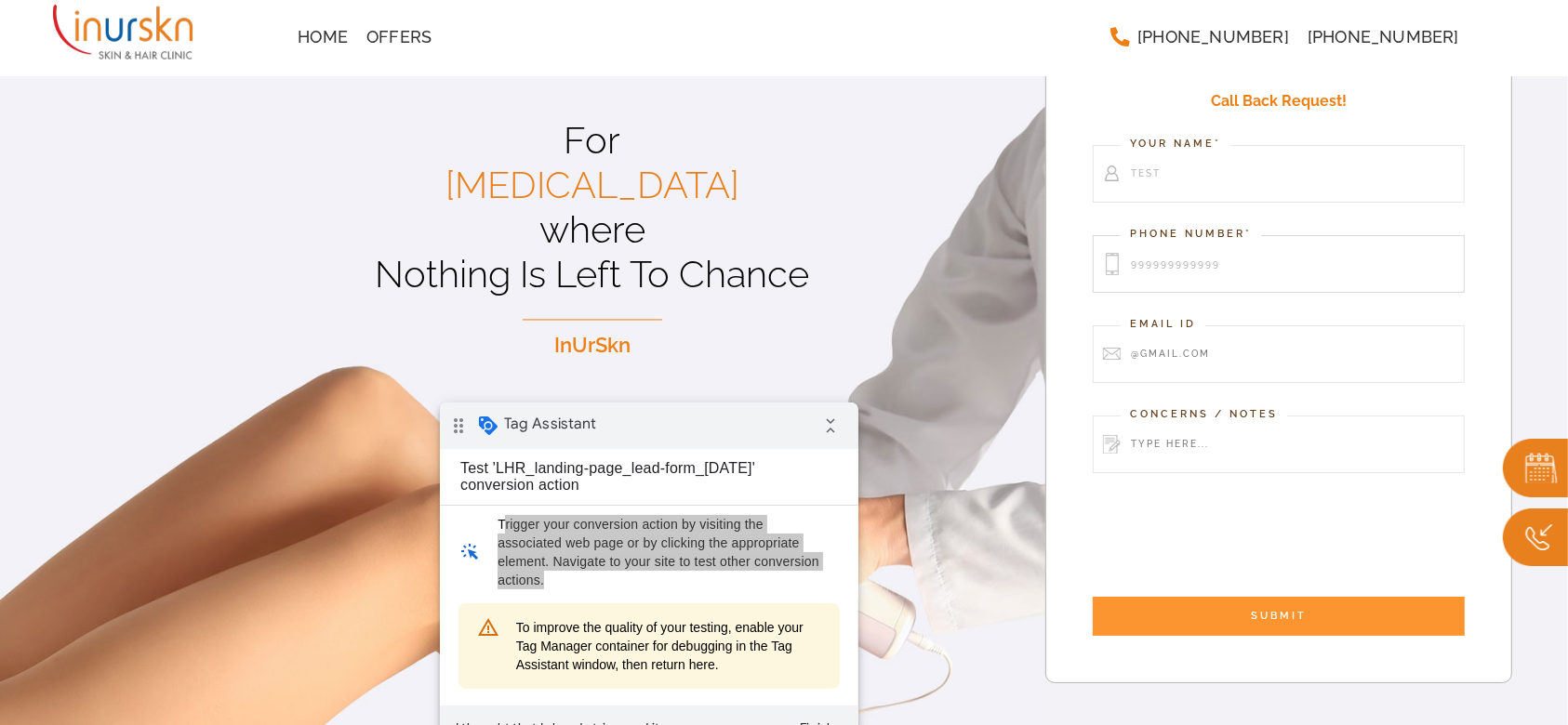click on "drag_indicator Tag Assistant  collapse_all" at bounding box center [648, 425] 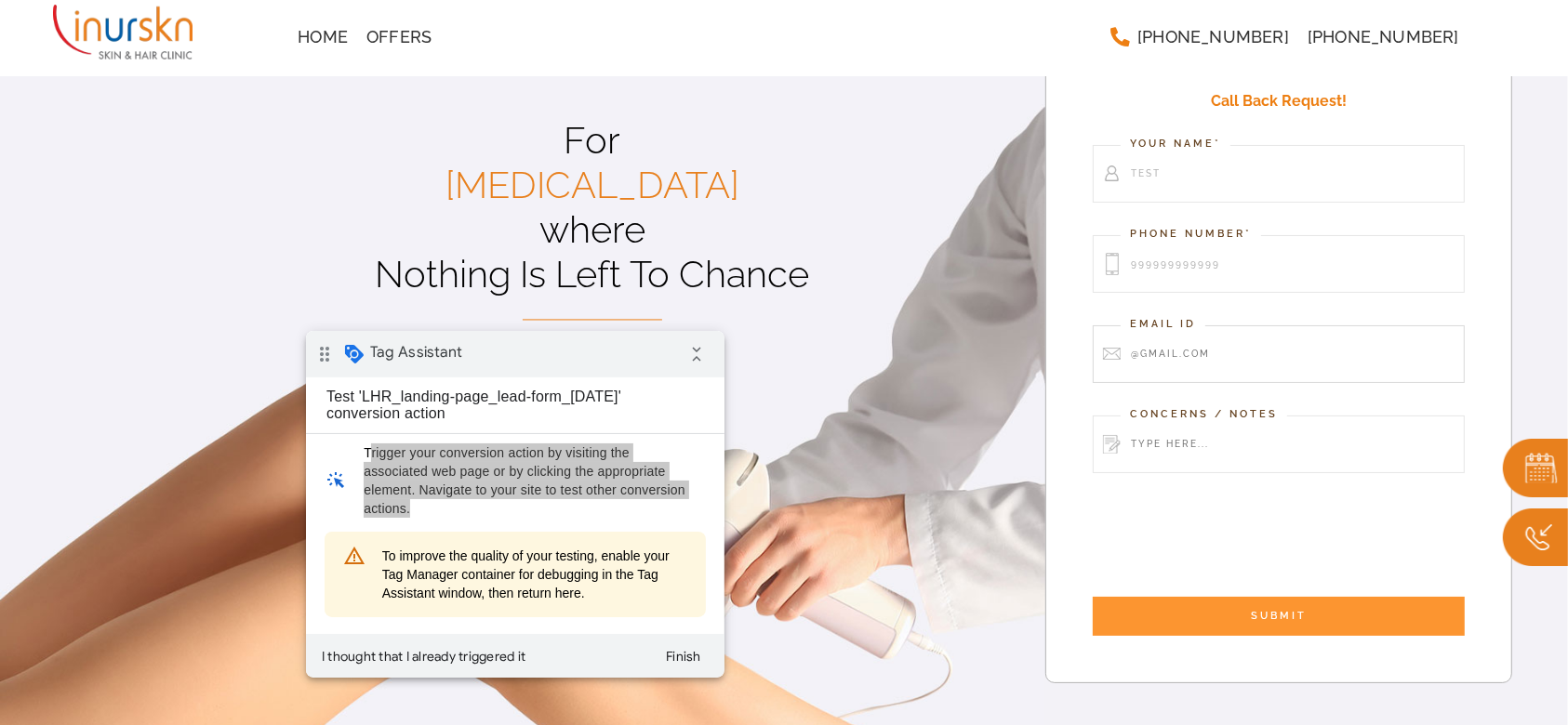 click at bounding box center [1279, 354] 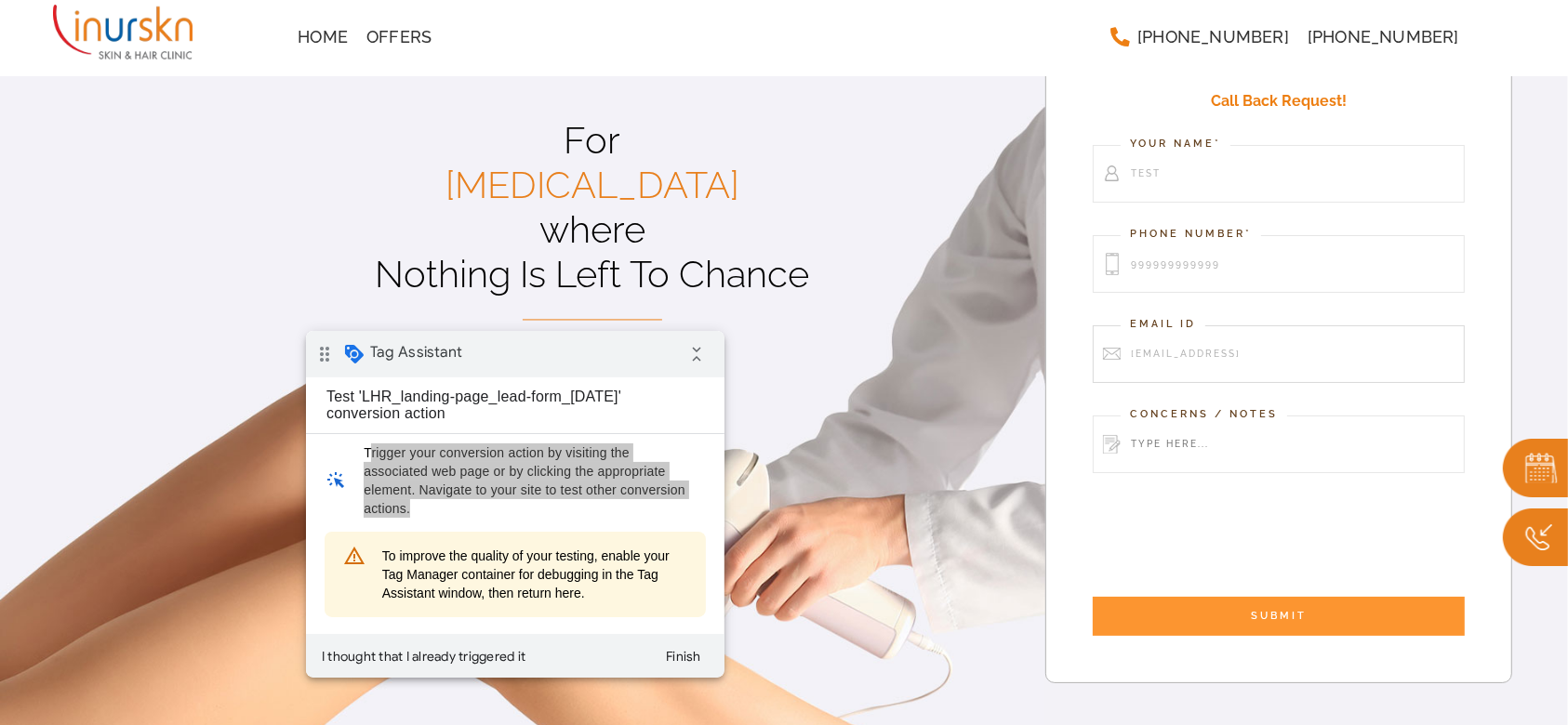 type on "test@gmial.com" 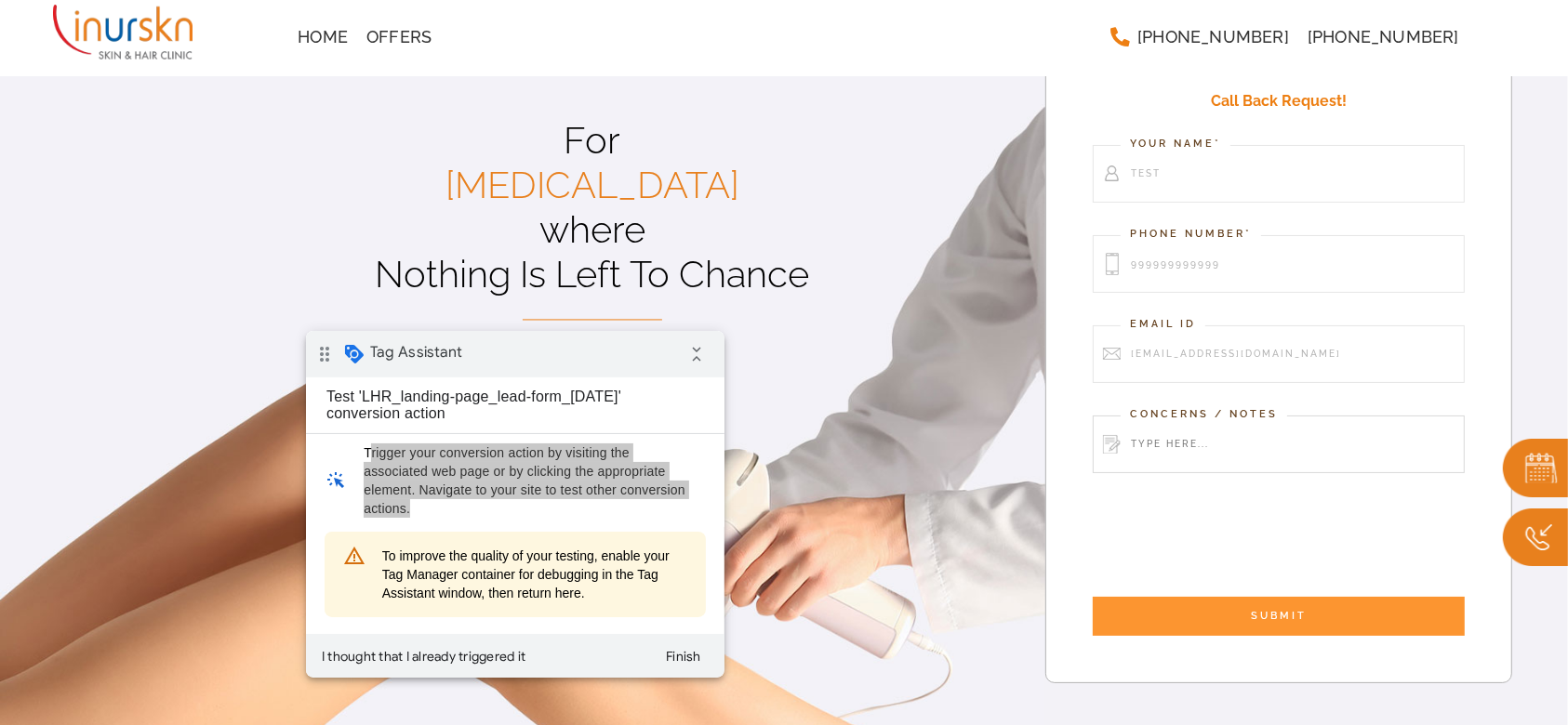click at bounding box center [1279, 444] 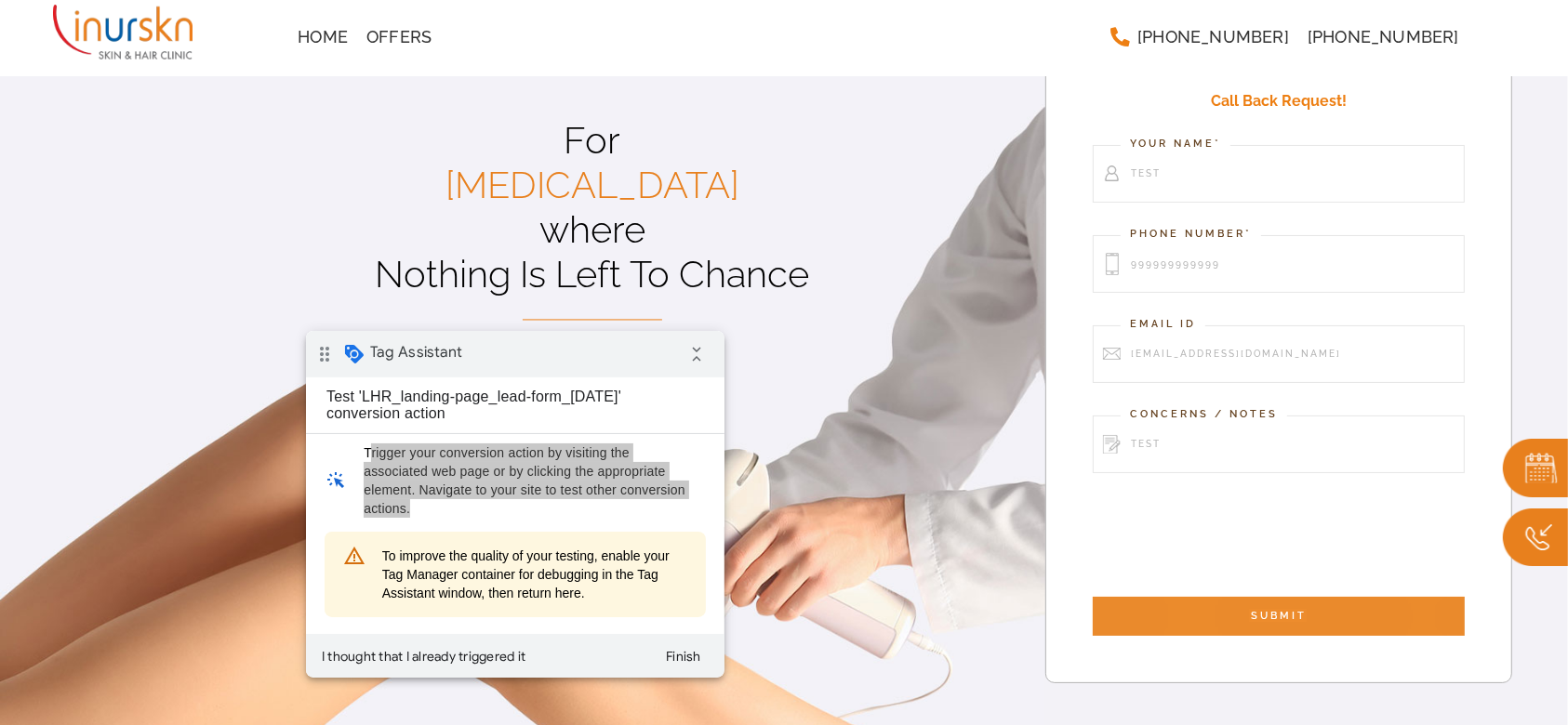 click on "SUBMIT" at bounding box center [1279, 616] 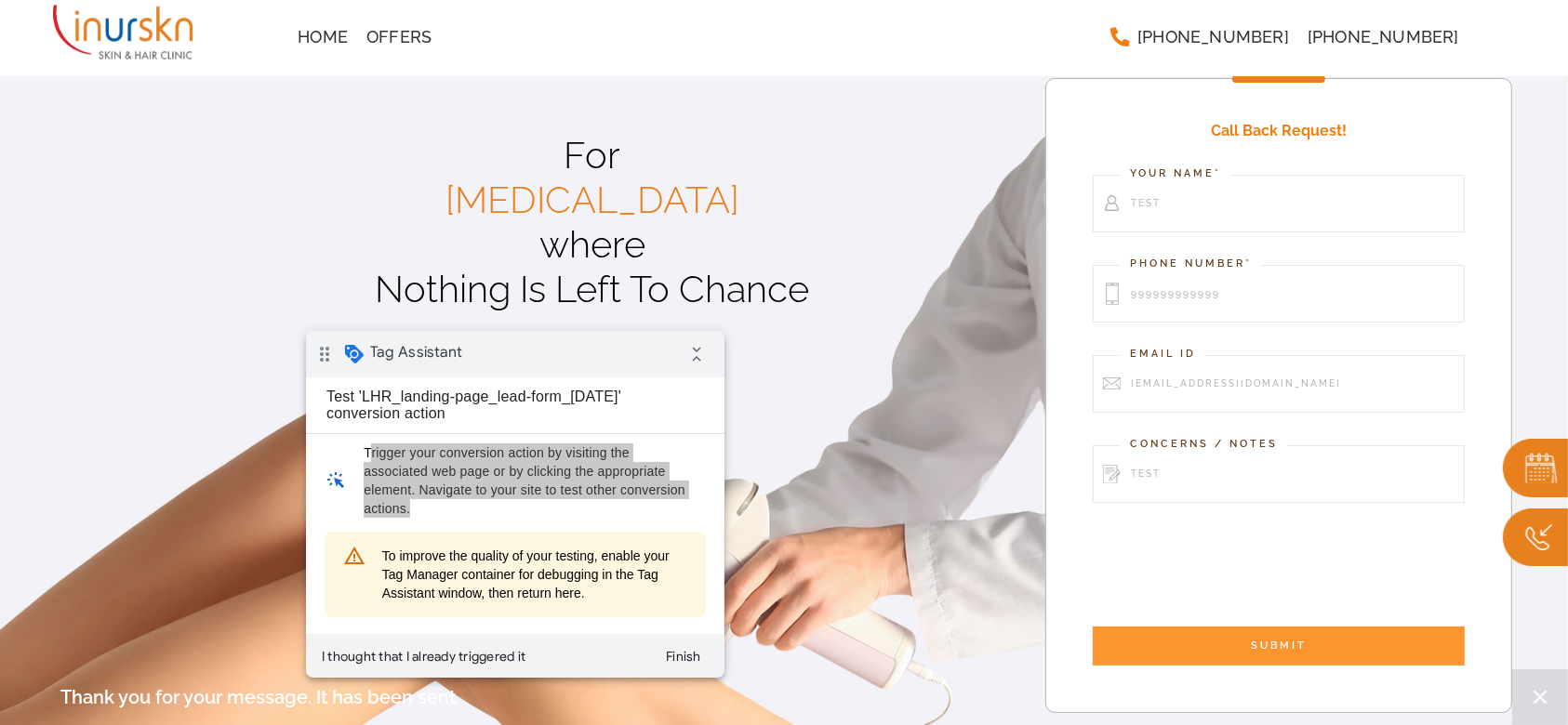 scroll, scrollTop: 69, scrollLeft: 0, axis: vertical 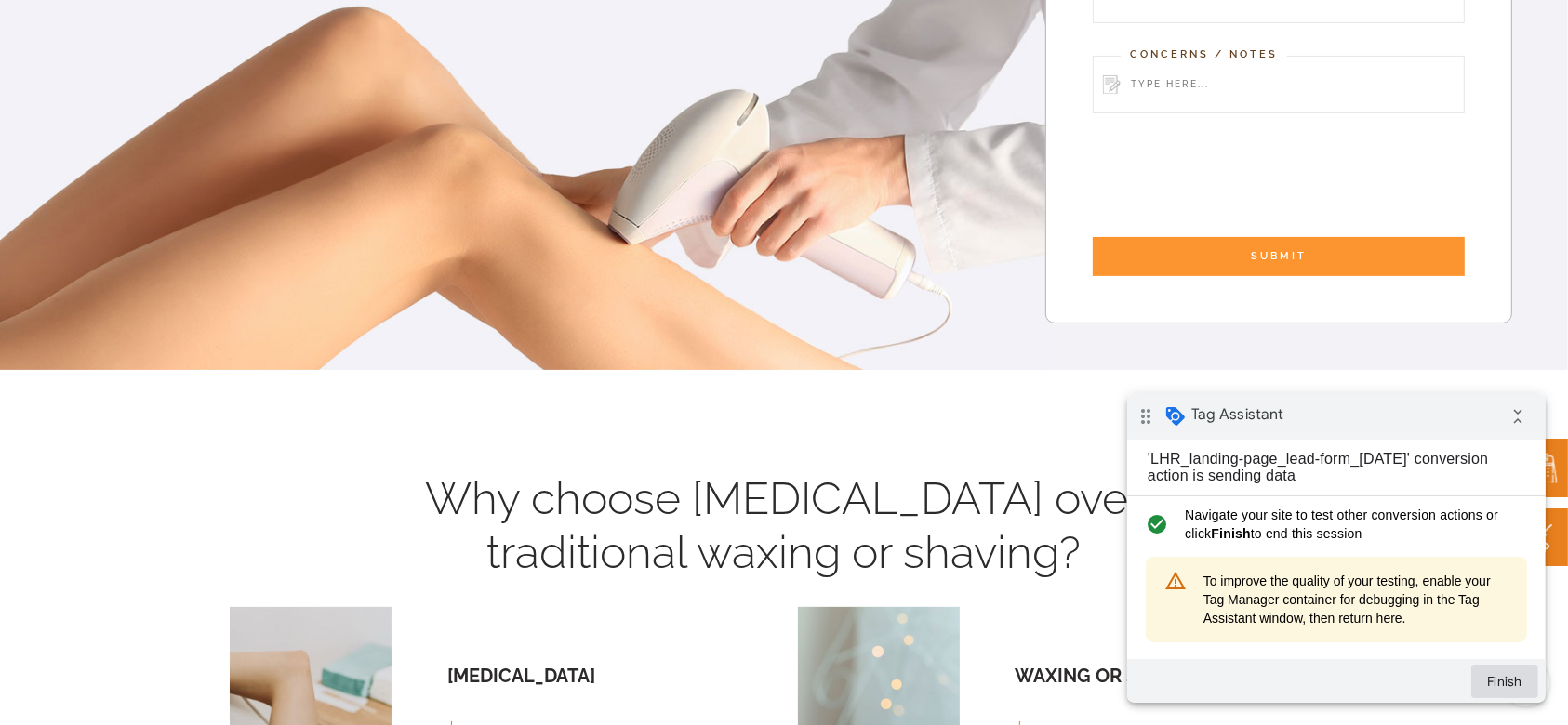 click on "Finish" at bounding box center (1504, 680) 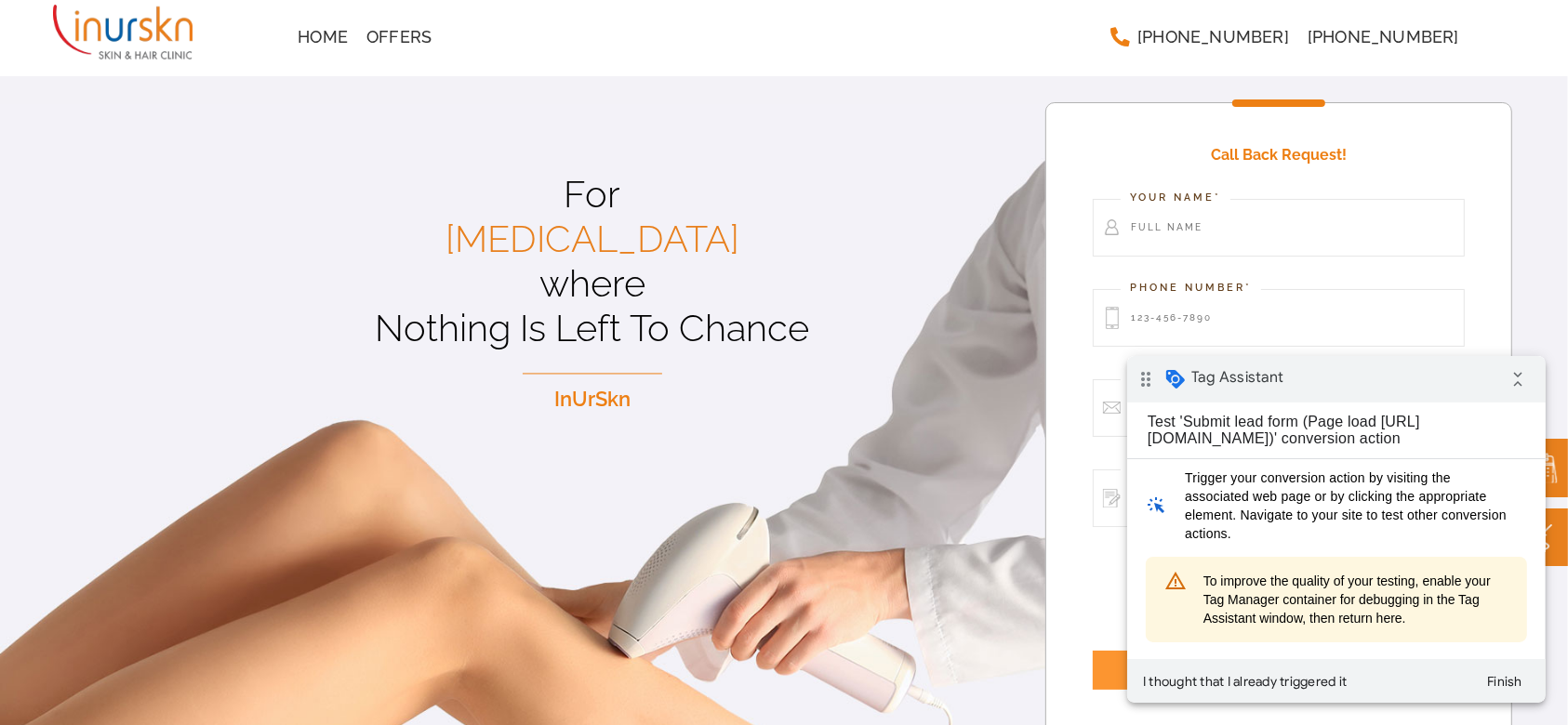 scroll, scrollTop: 0, scrollLeft: 0, axis: both 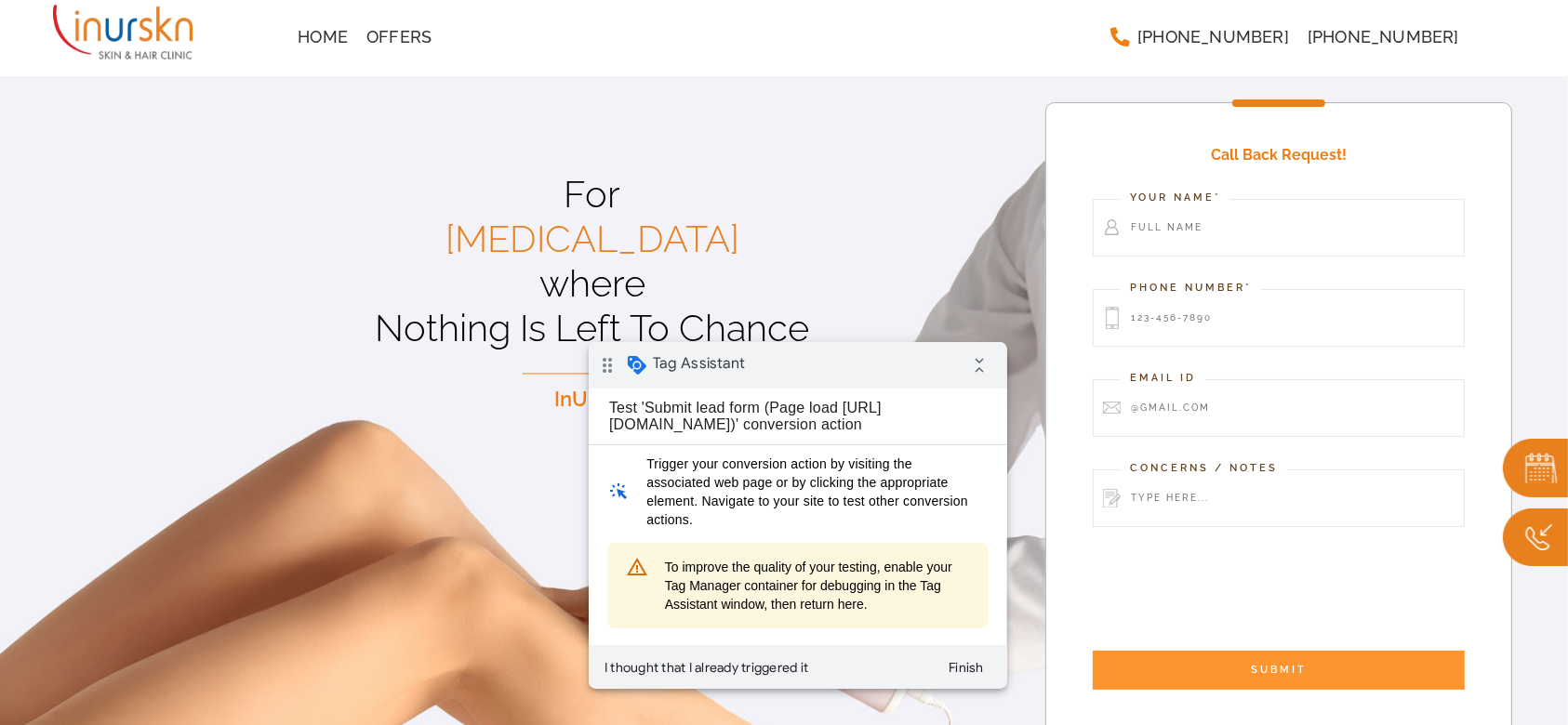 click on "drag_indicator Tag Assistant  collapse_all" at bounding box center [797, 364] 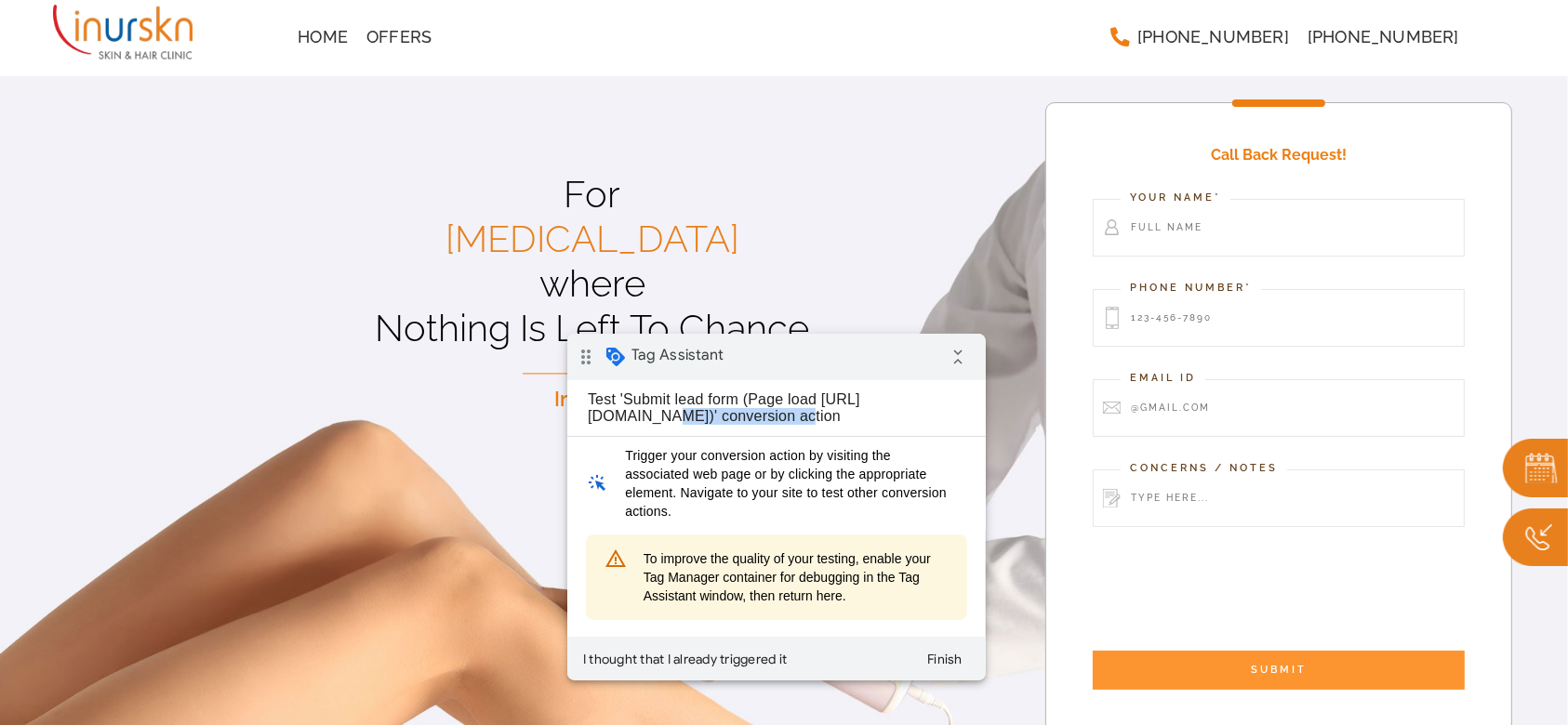drag, startPoint x: 691, startPoint y: 410, endPoint x: 816, endPoint y: 424, distance: 125.78156 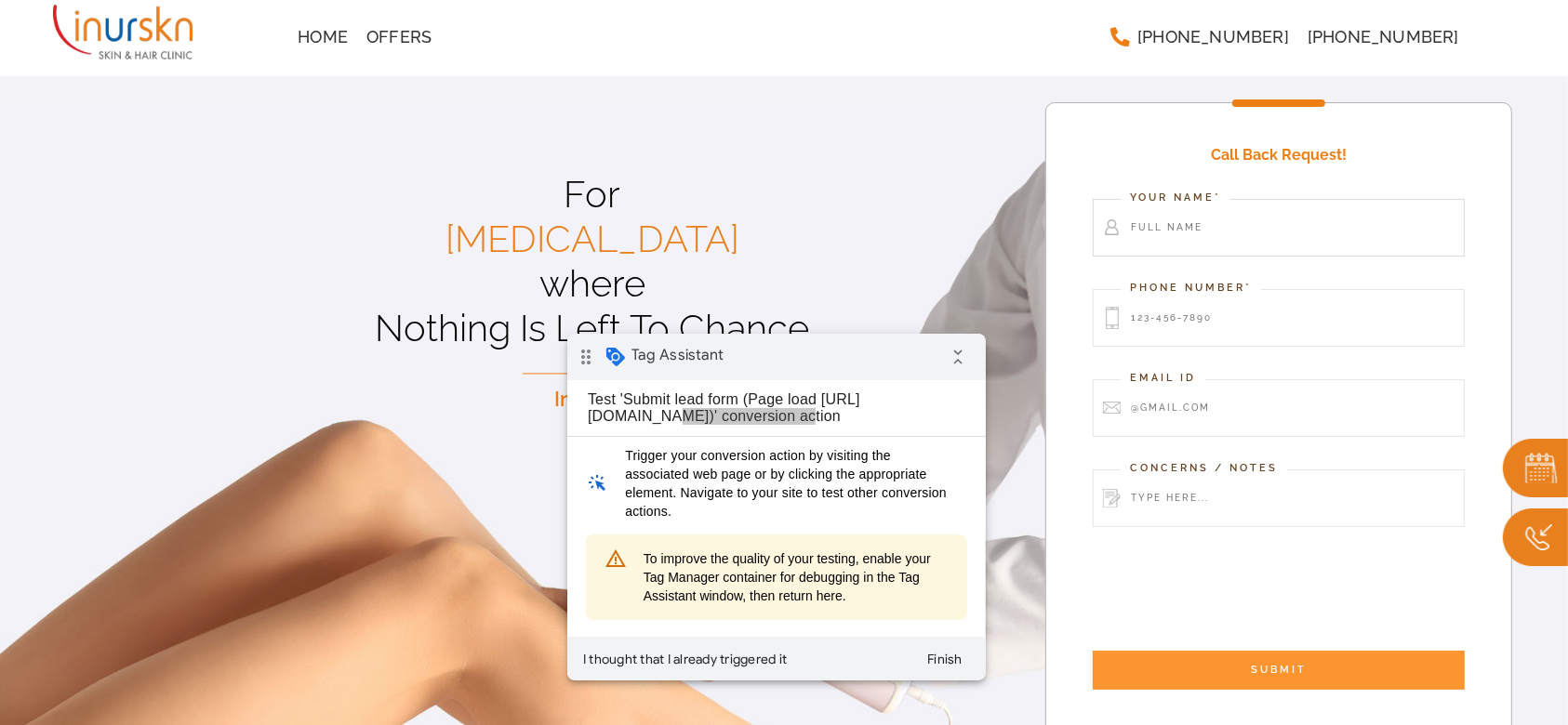 click at bounding box center (1279, 228) 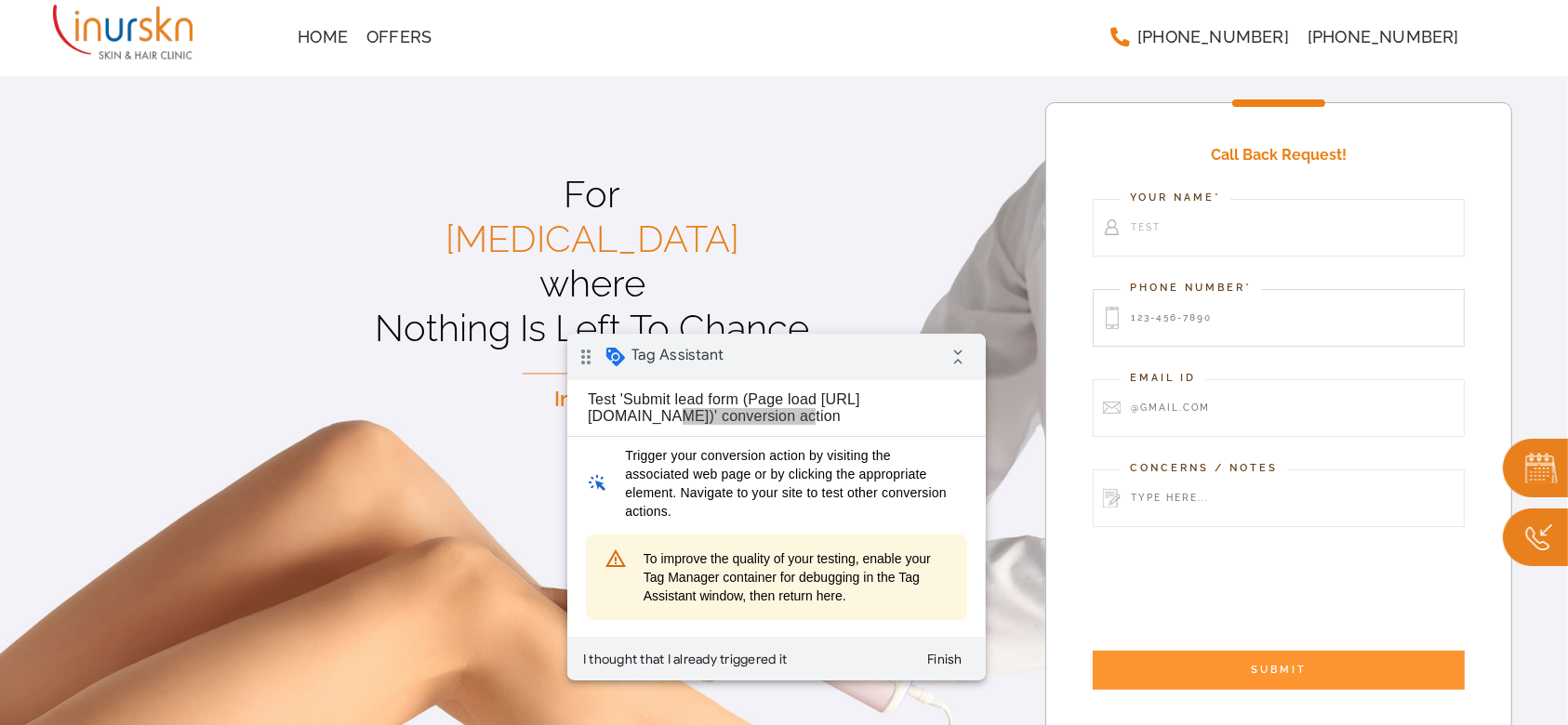 click at bounding box center [1279, 318] 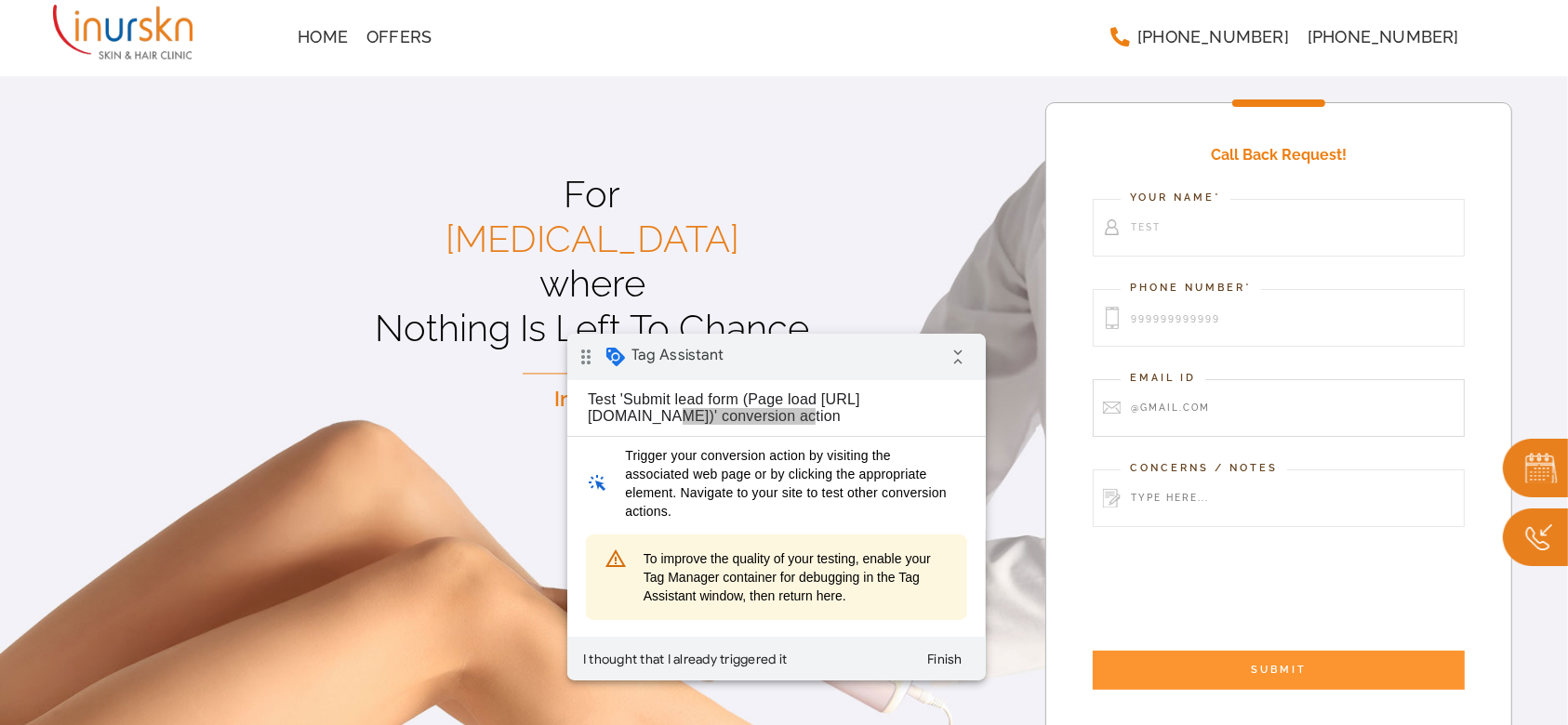 click at bounding box center [1279, 408] 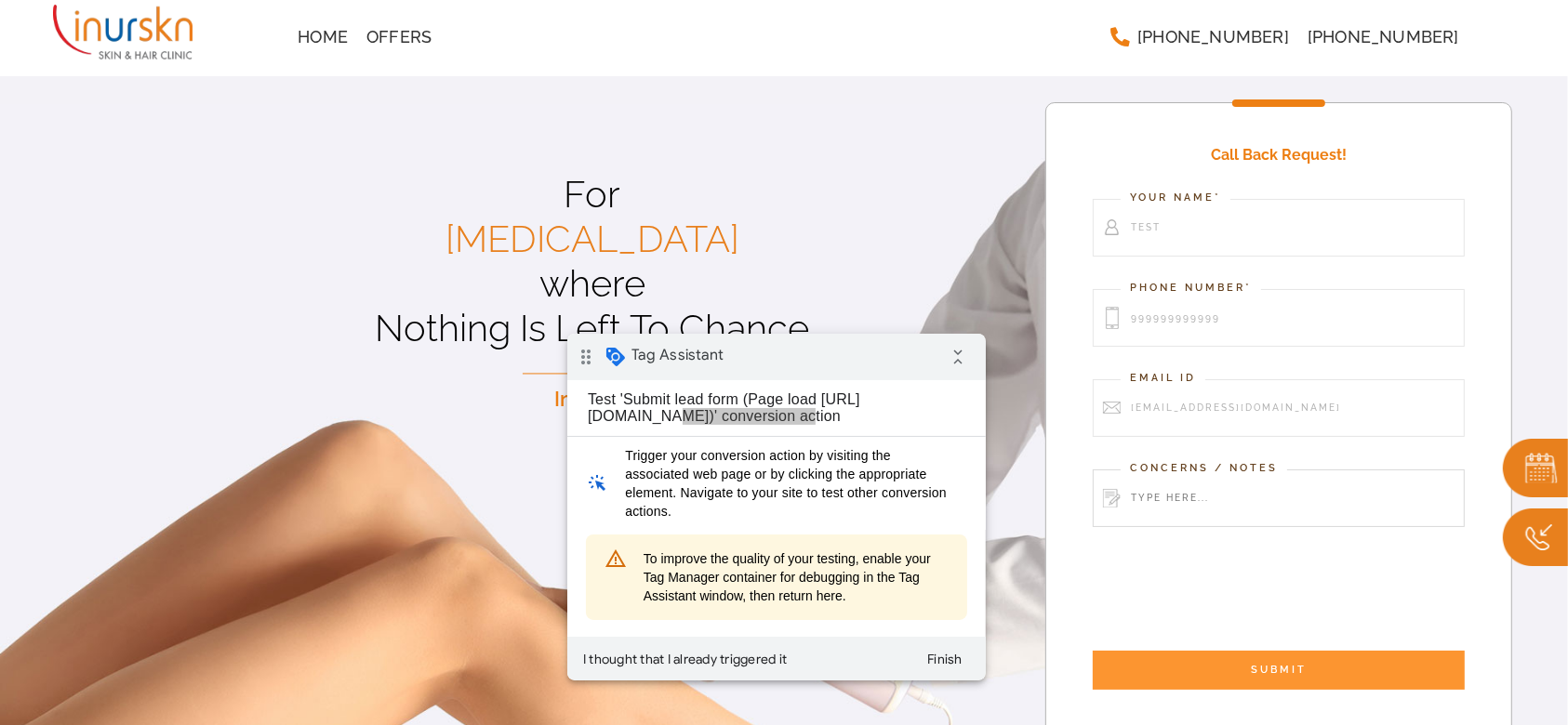 click at bounding box center [1279, 498] 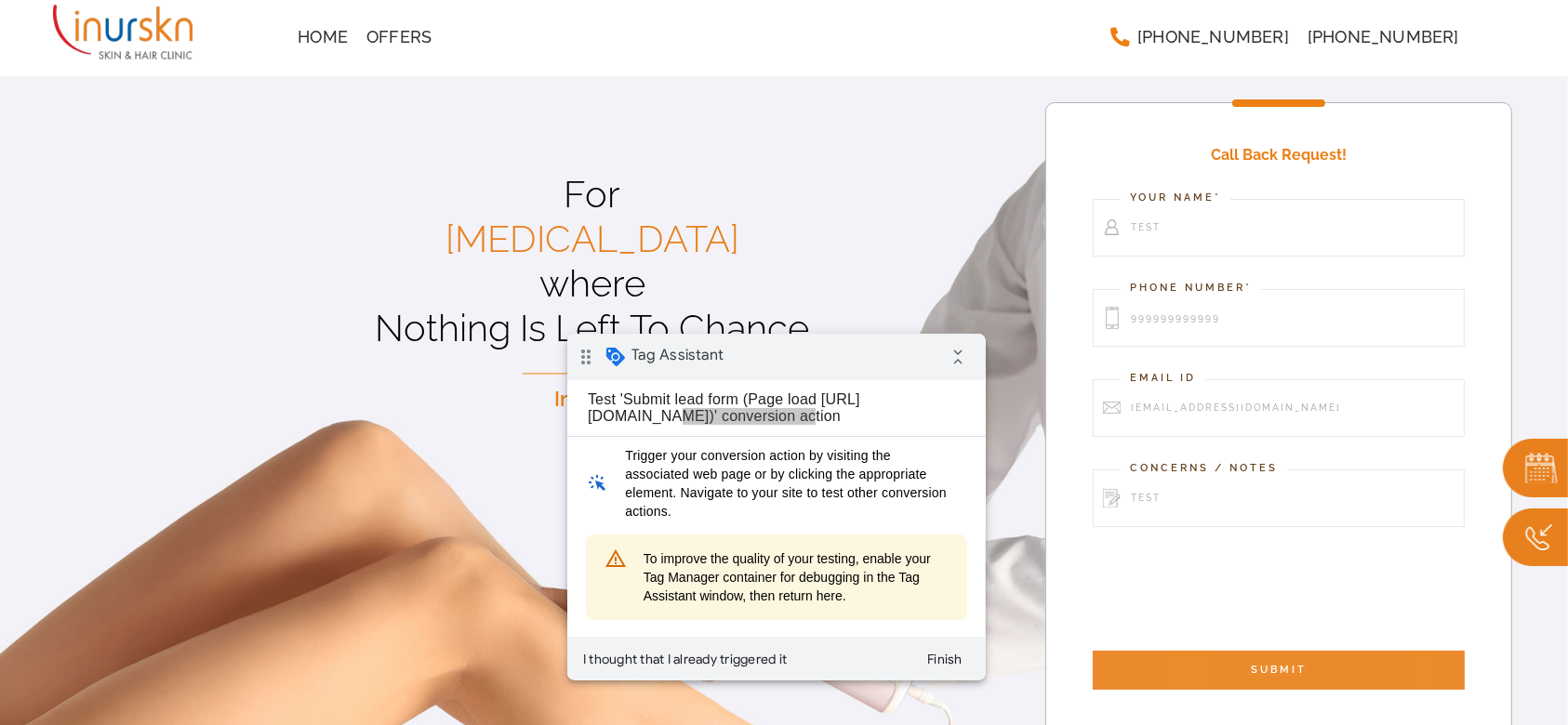 click on "SUBMIT" at bounding box center [1279, 670] 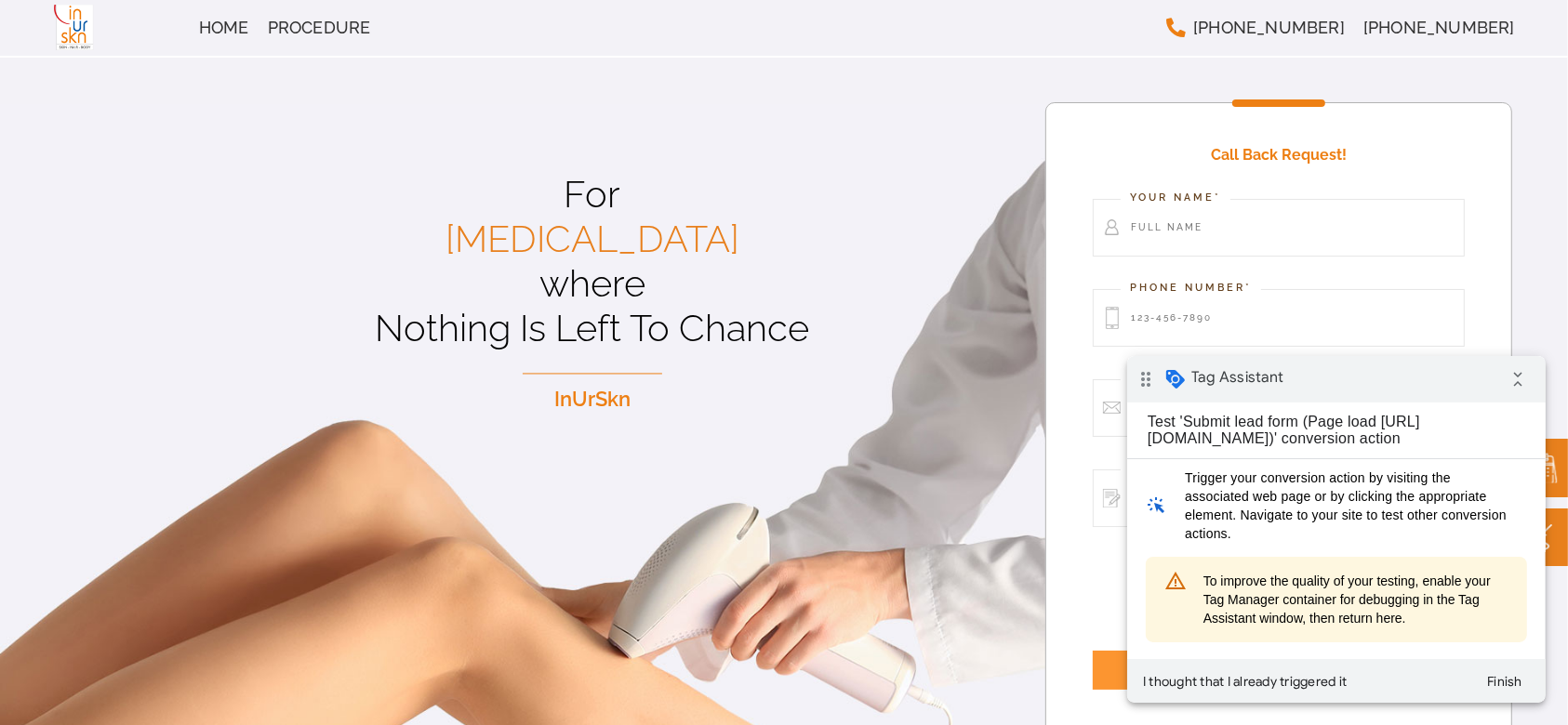 scroll, scrollTop: 0, scrollLeft: 0, axis: both 